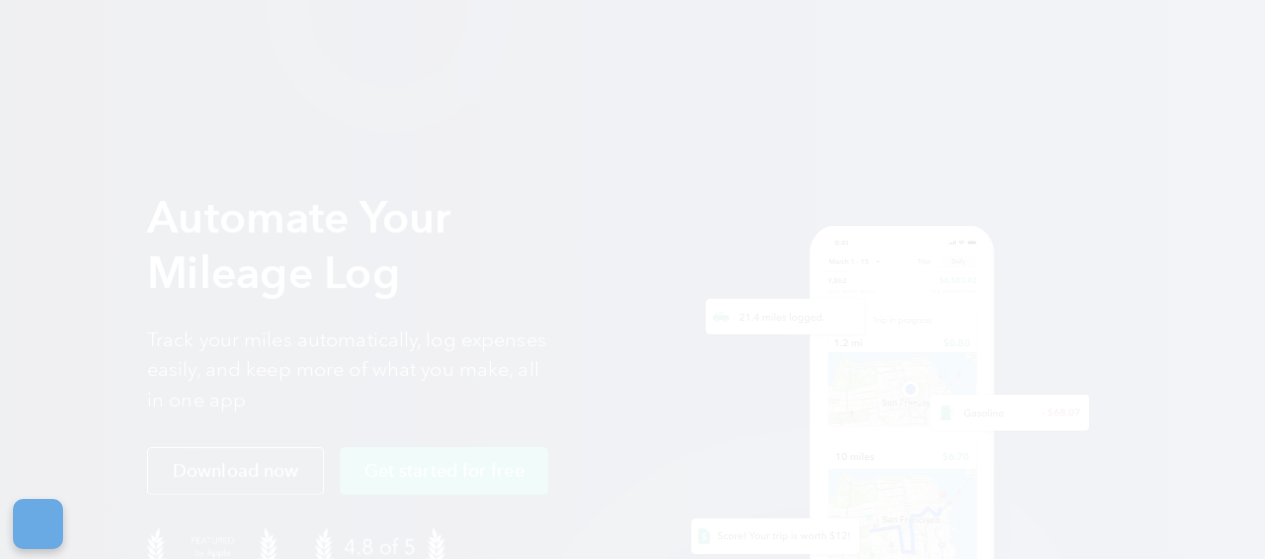 scroll, scrollTop: 0, scrollLeft: 0, axis: both 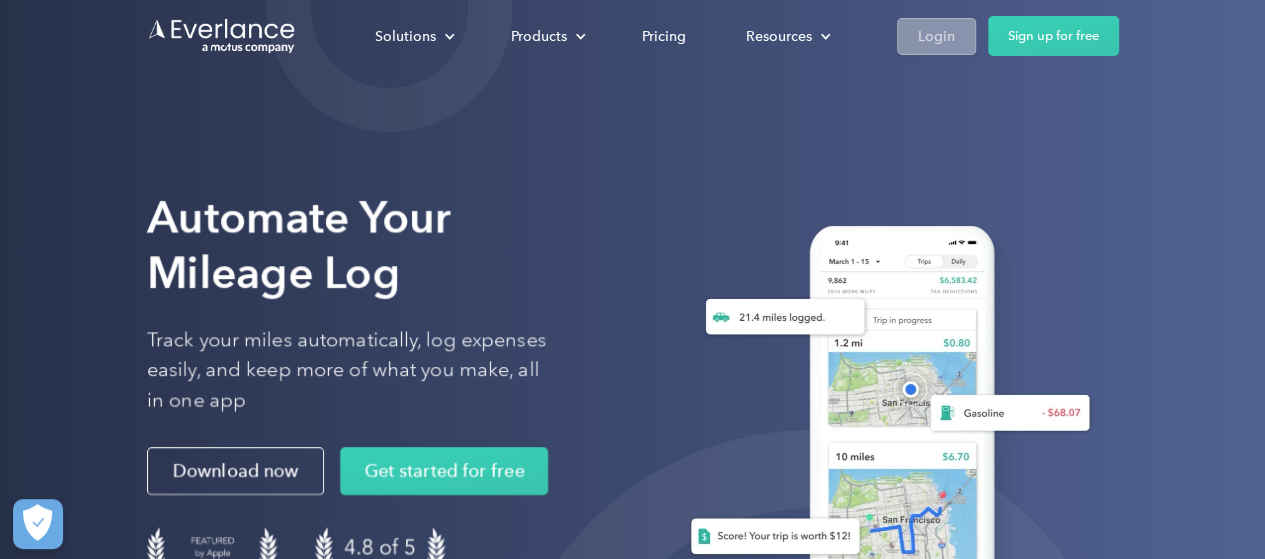 click on "Login" at bounding box center [936, 36] 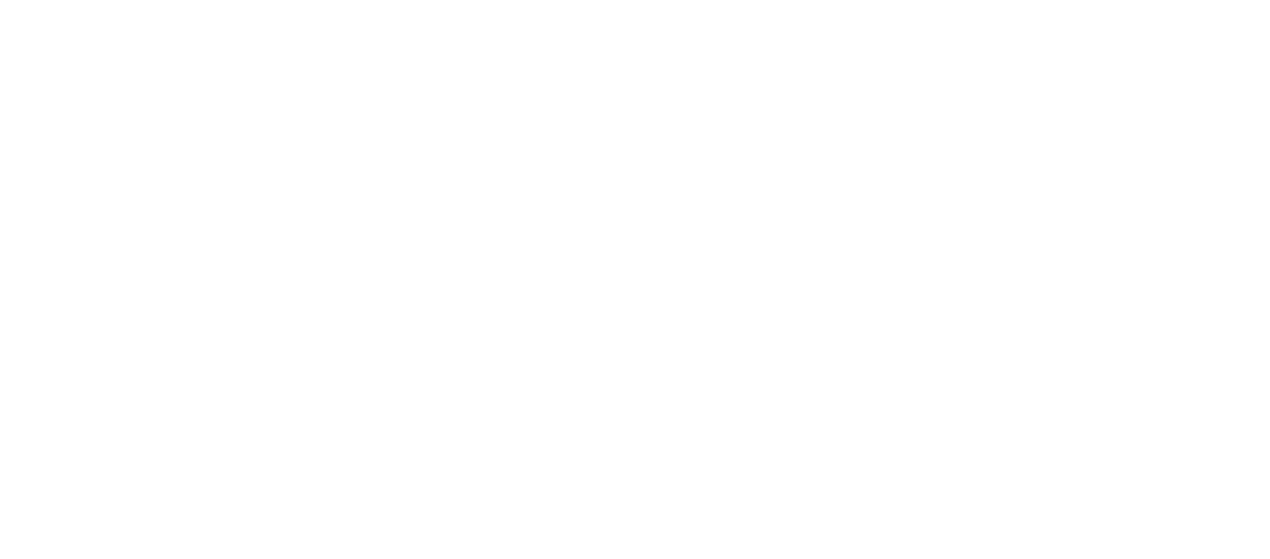 scroll, scrollTop: 0, scrollLeft: 0, axis: both 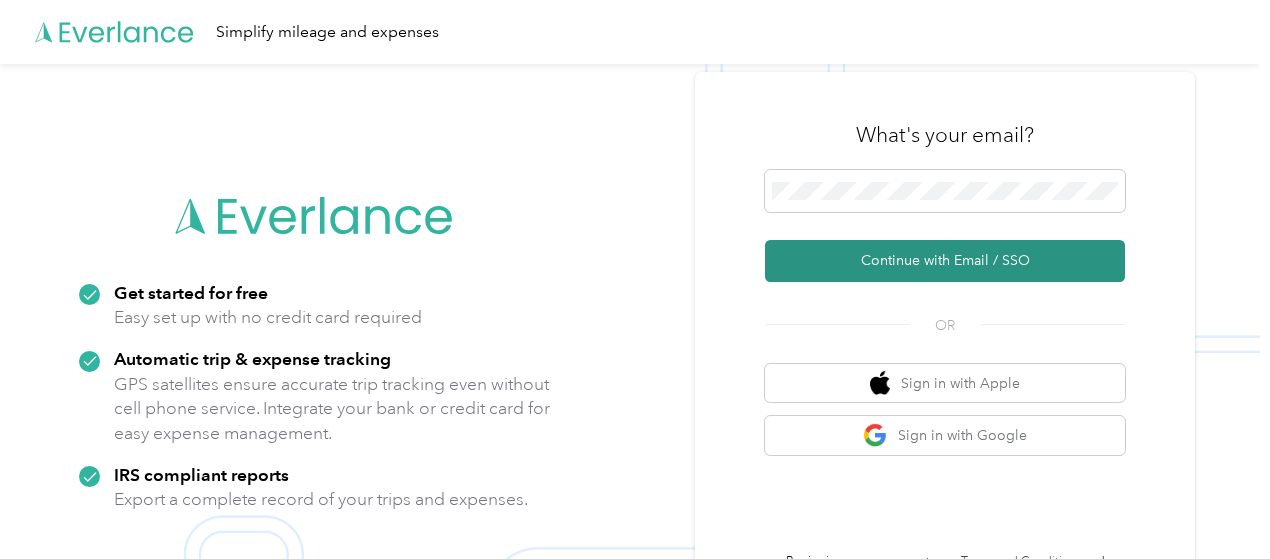click on "Continue with Email / SSO" at bounding box center [945, 261] 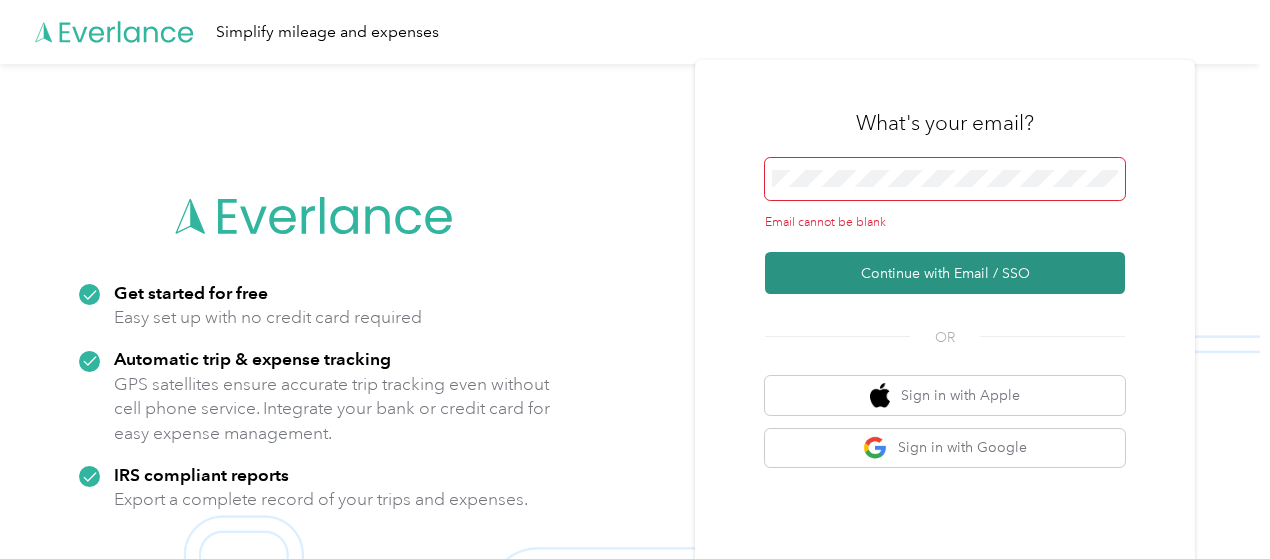click on "Continue with Email / SSO" at bounding box center (945, 273) 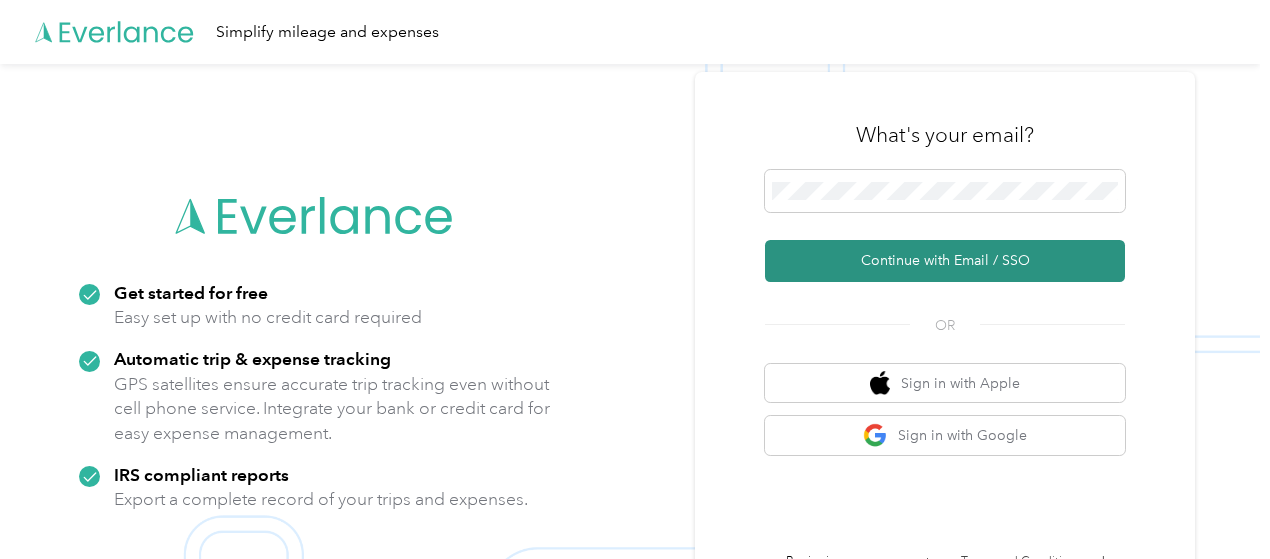click on "Continue with Email / SSO" at bounding box center [945, 261] 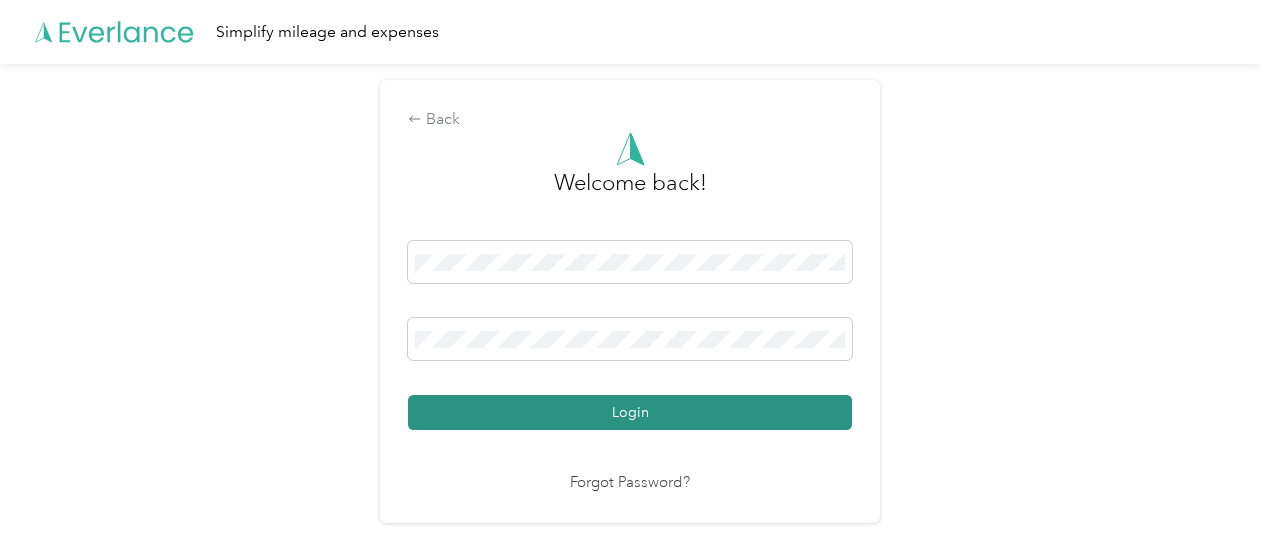 click on "Login" at bounding box center (630, 412) 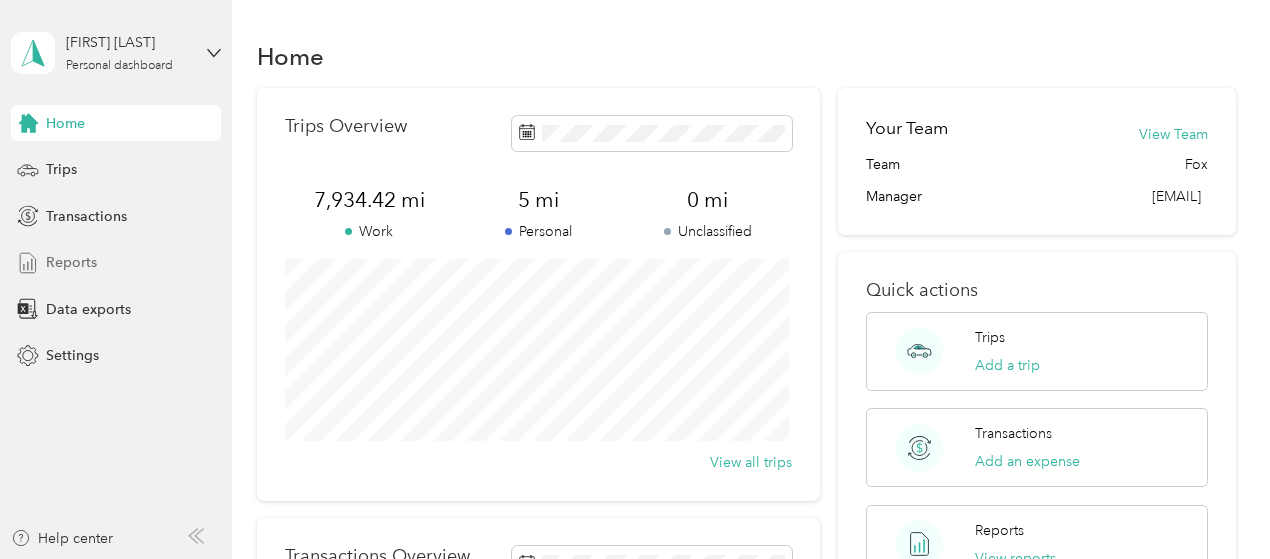 click on "Reports" at bounding box center [71, 262] 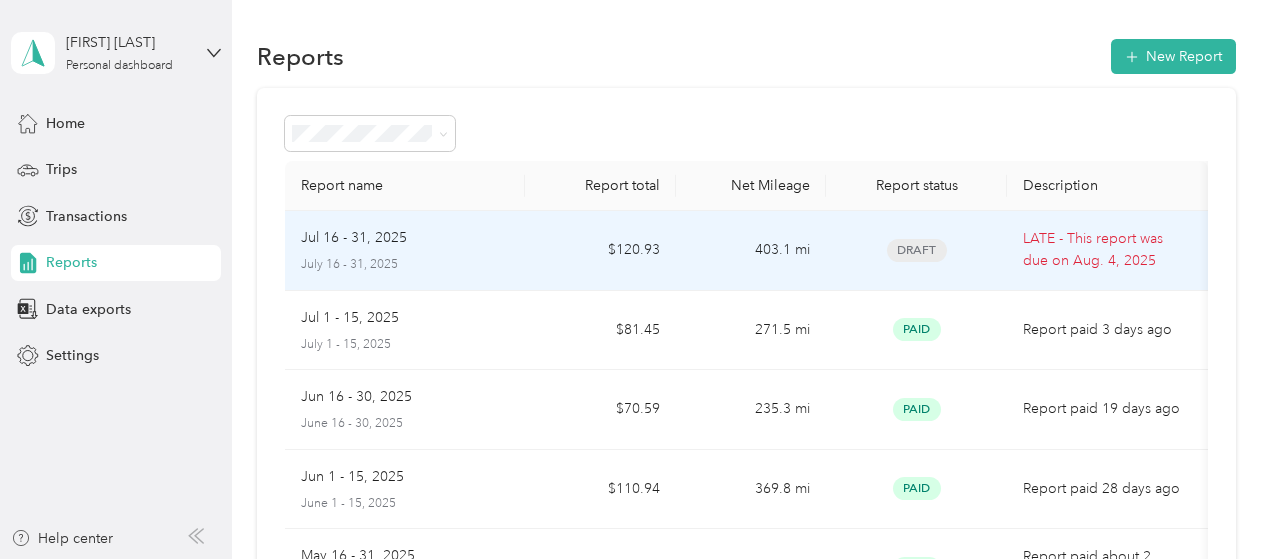 click on "July 16 - 31, 2025" at bounding box center (405, 265) 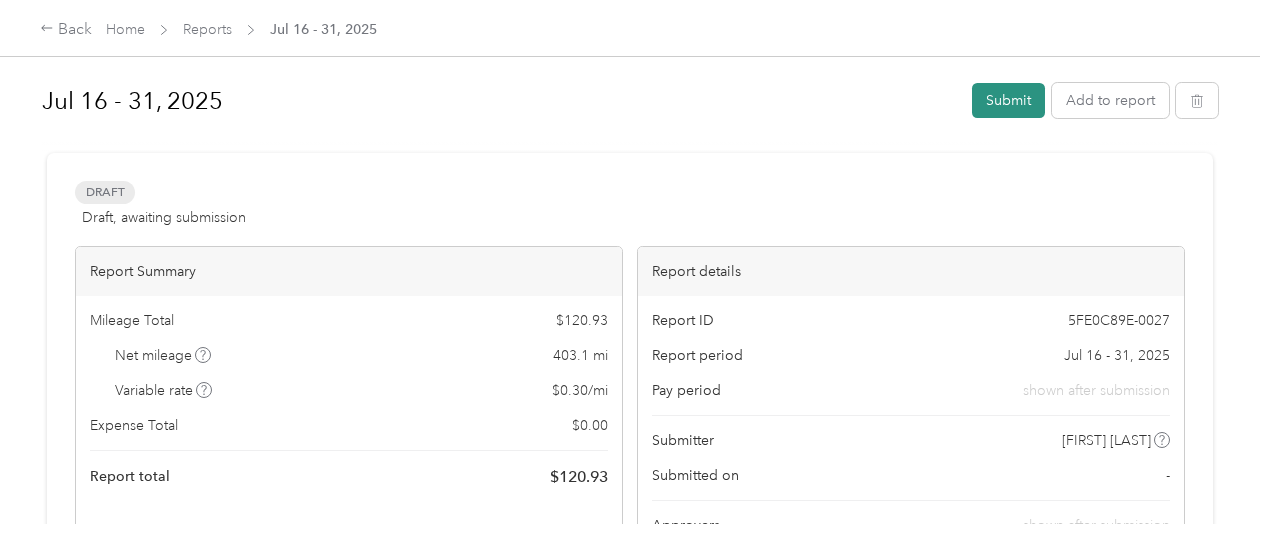 click on "Submit" at bounding box center (1008, 100) 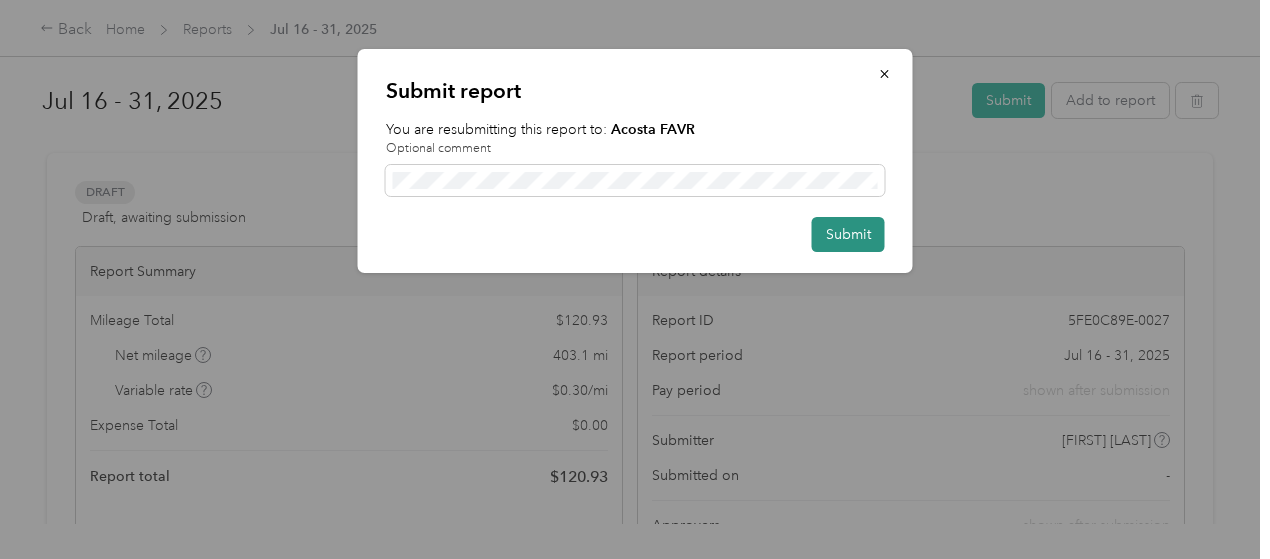 click on "Submit" at bounding box center [848, 234] 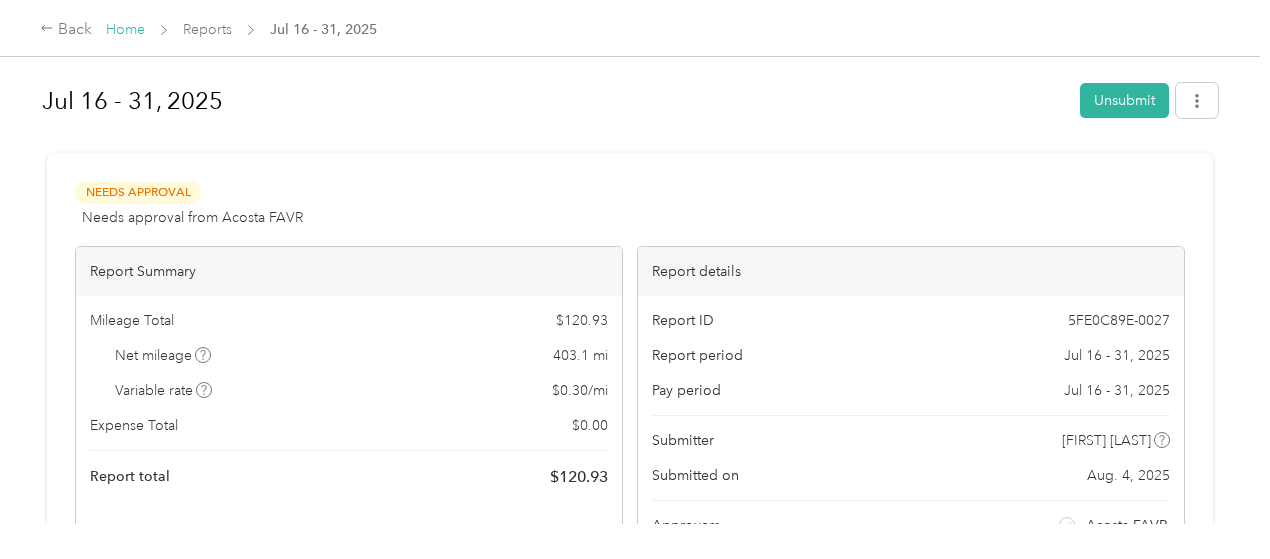 click on "Home" at bounding box center [125, 29] 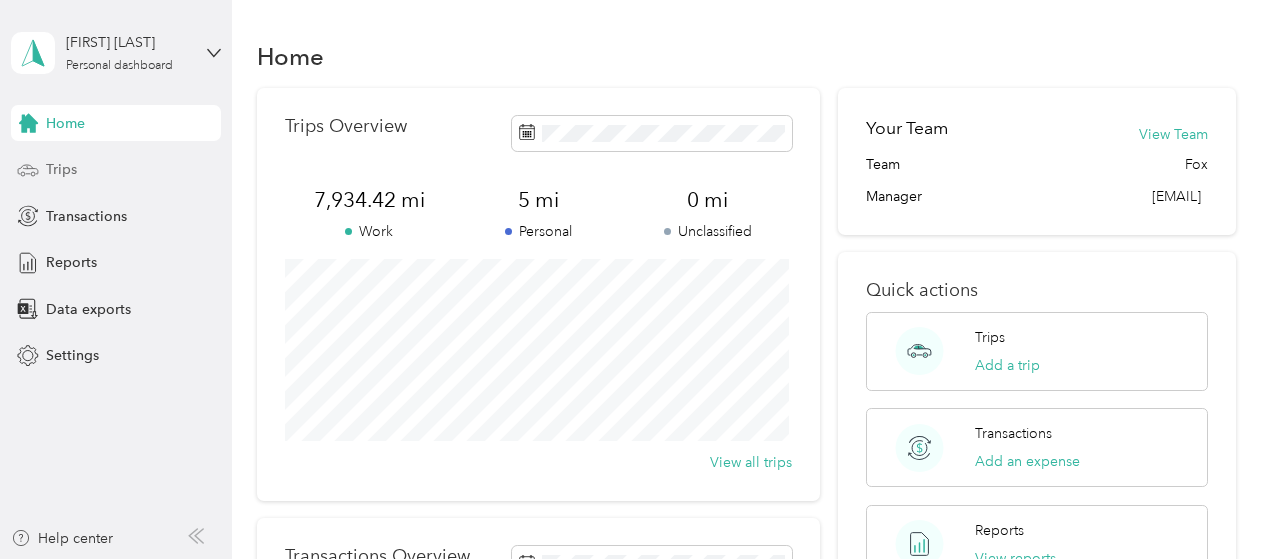 click on "Trips" at bounding box center [61, 169] 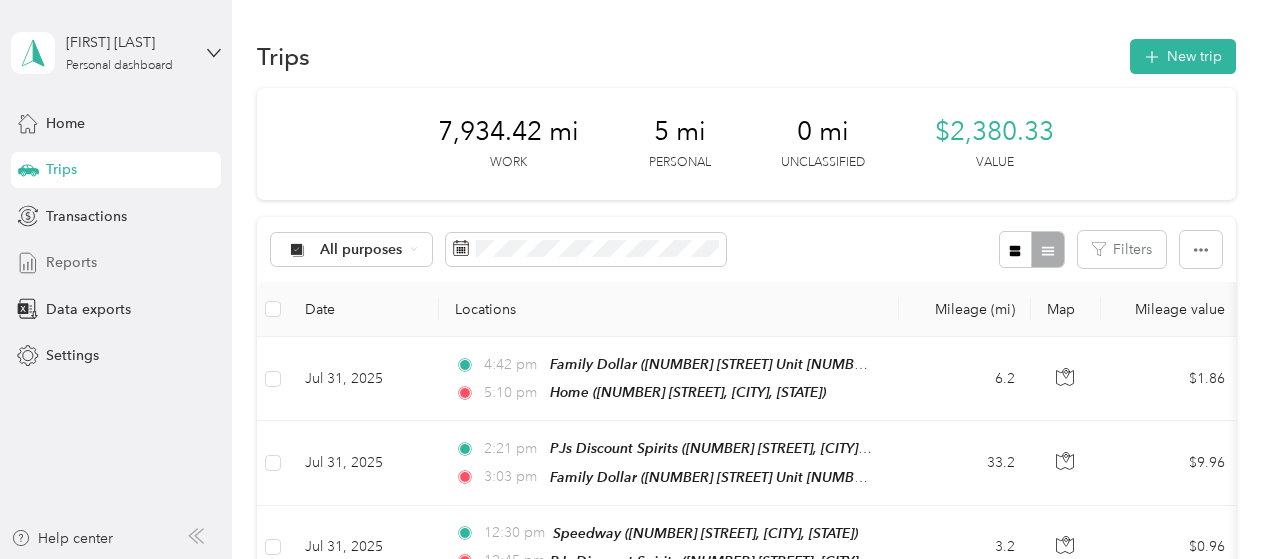 click on "Reports" at bounding box center [71, 262] 